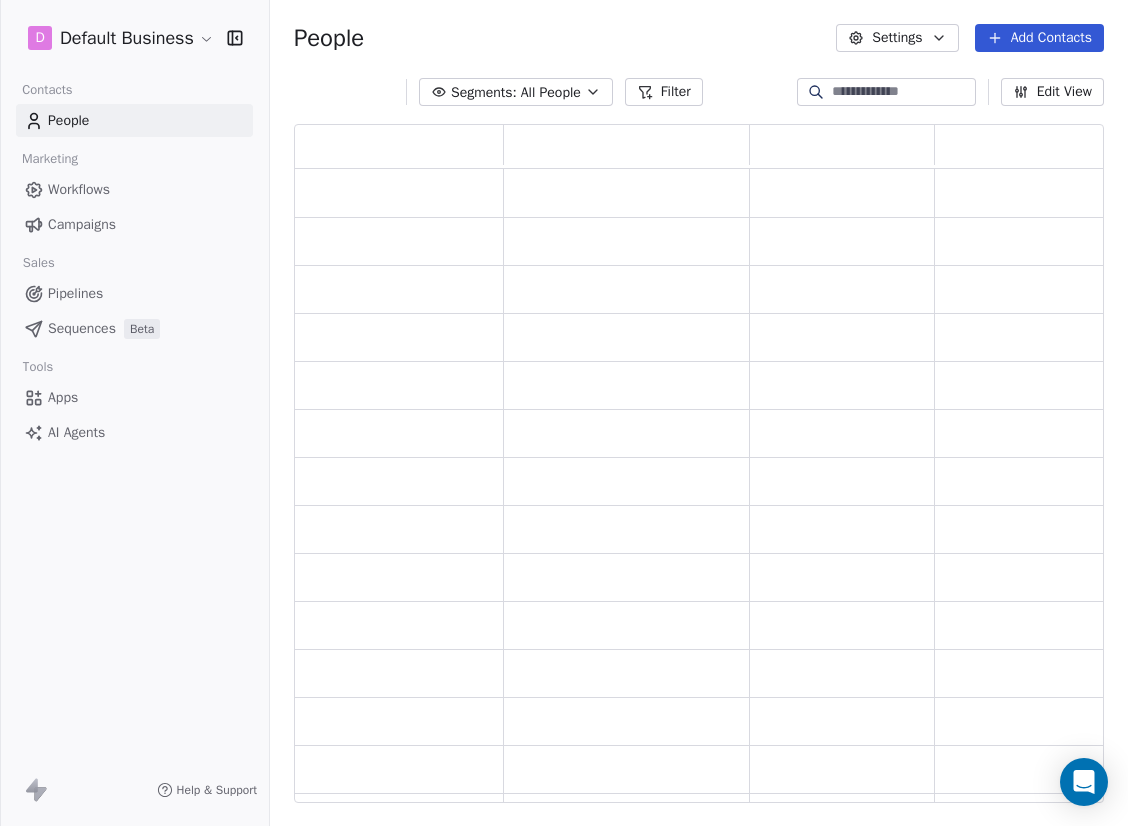 scroll, scrollTop: 0, scrollLeft: 0, axis: both 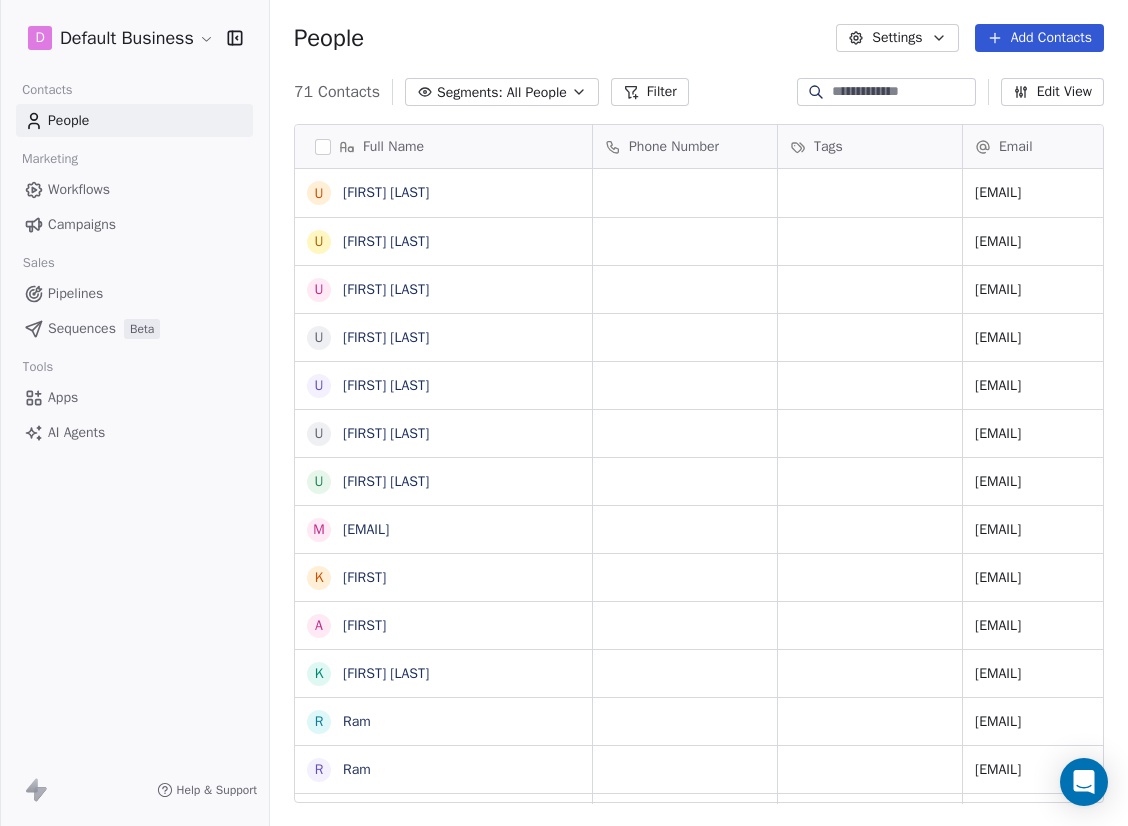 click on "Default Business Contacts People Marketing Workflows Campaigns Sales Pipelines Sequences Beta Tools Apps AI Agents Help & Support People Settings Add Contacts 71 Contacts Segments: All People Filter Edit View Tag Add to Sequence Export Full Name U Umesh Kumawat U Umesh Kumawat U Umesh Kumawat U Umesh Kumawat U Umesh Kumawat U Umesh Kumawat U Umesh Kumawat m [EMAIL] K Kirti A Adi K Kashif Rezwi R Ram R Ram K Ken Kanade S Shopify Test A Adi 1 1234567891 9 9757119148 u user one T Test J Just Phone k kashif rezwi U Umesh Kumawat K Ken Six K Ken Four M Marshal D Teach K Ken seven k [EMAIL] K Kirti Shinde K Ken eight U Umesh Kumawat U Umesh Kumawat U Umesh Kumawat U Umesh Kumawat Phone Number Tags Email Shopify Last Purchased Products Stripe Product Name Stripe Subscription Status [EMAIL] [EMAIL] [EMAIL] [EMAIL] [EMAIL] [EMAIL] [EMAIL] [EMAIL] [EMAIL] [EMAIL] [EMAIL] test" at bounding box center [564, 413] 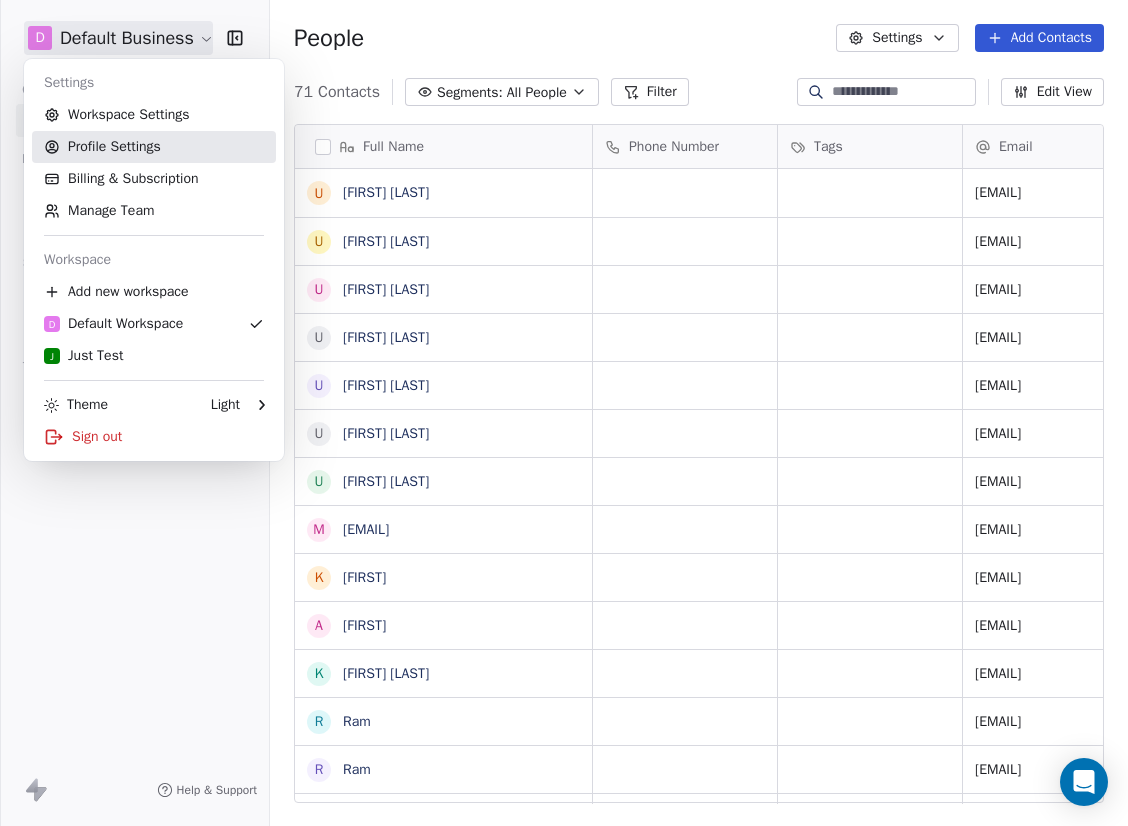 click on "Profile Settings" at bounding box center [154, 147] 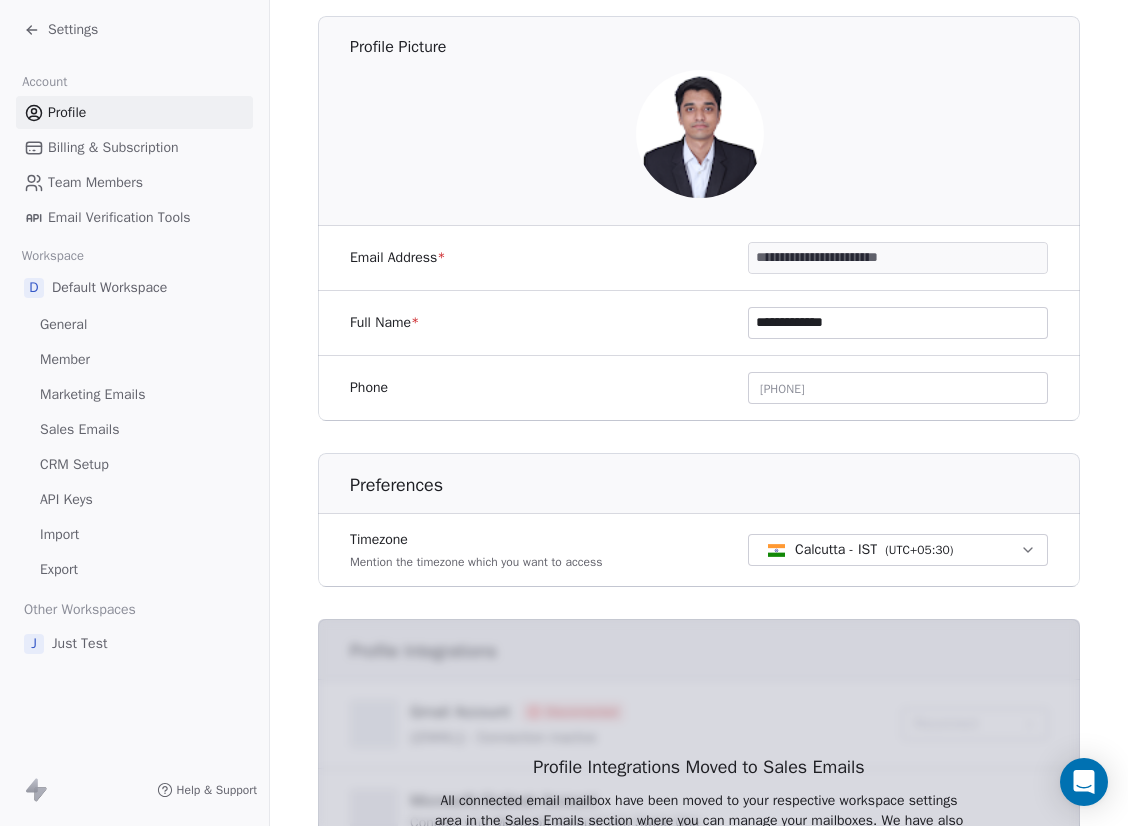scroll, scrollTop: 532, scrollLeft: 0, axis: vertical 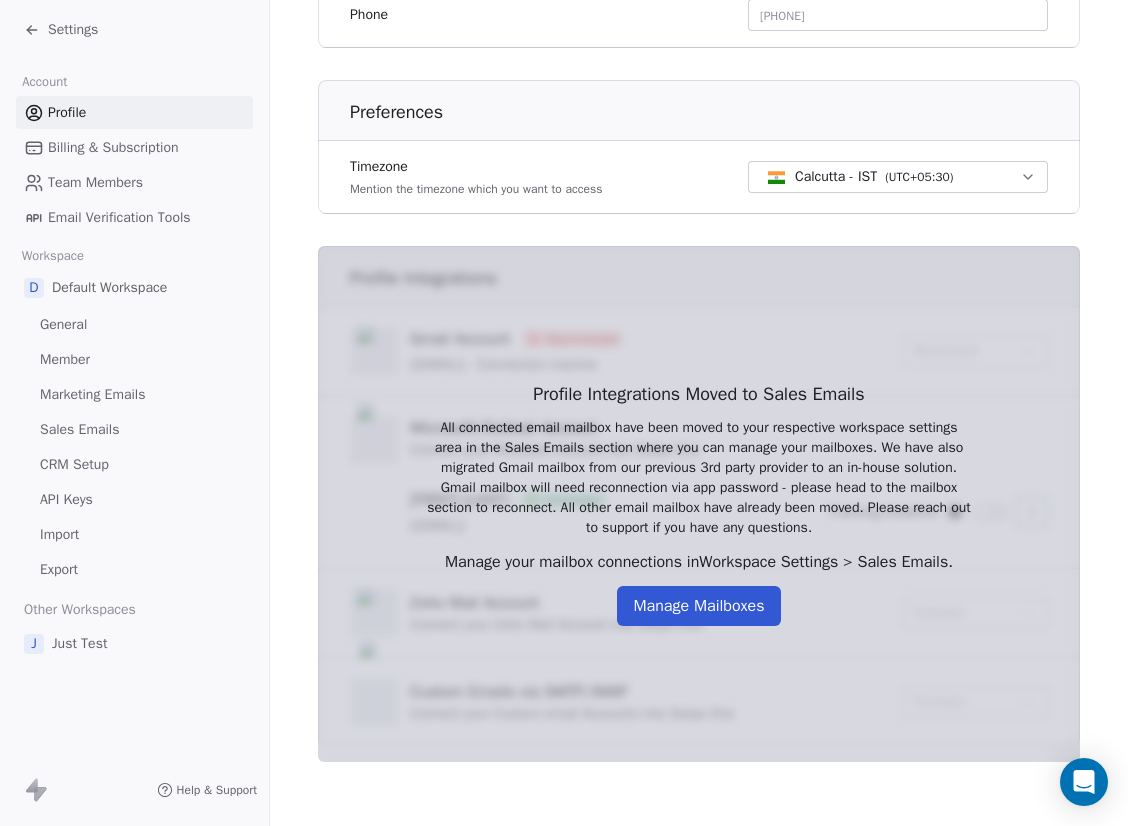 click on "Manage Mailboxes" at bounding box center [698, 606] 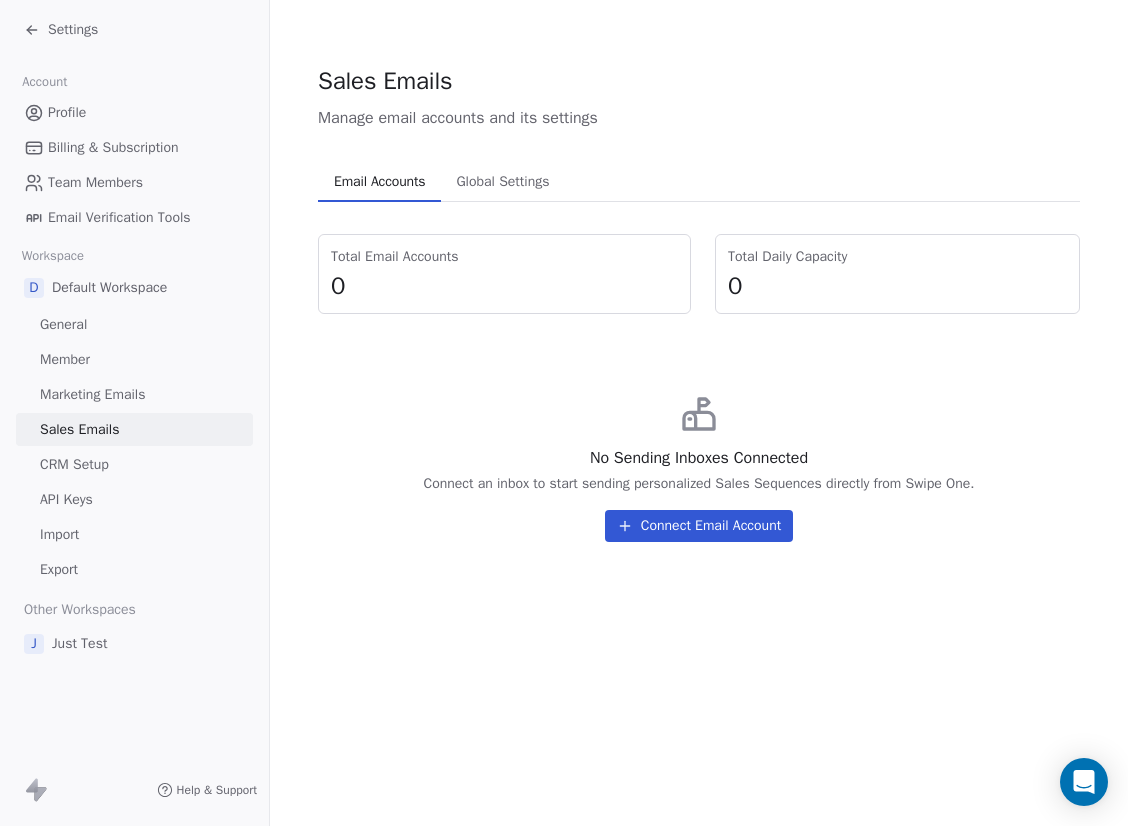 click on "Connect Email Account" at bounding box center (699, 526) 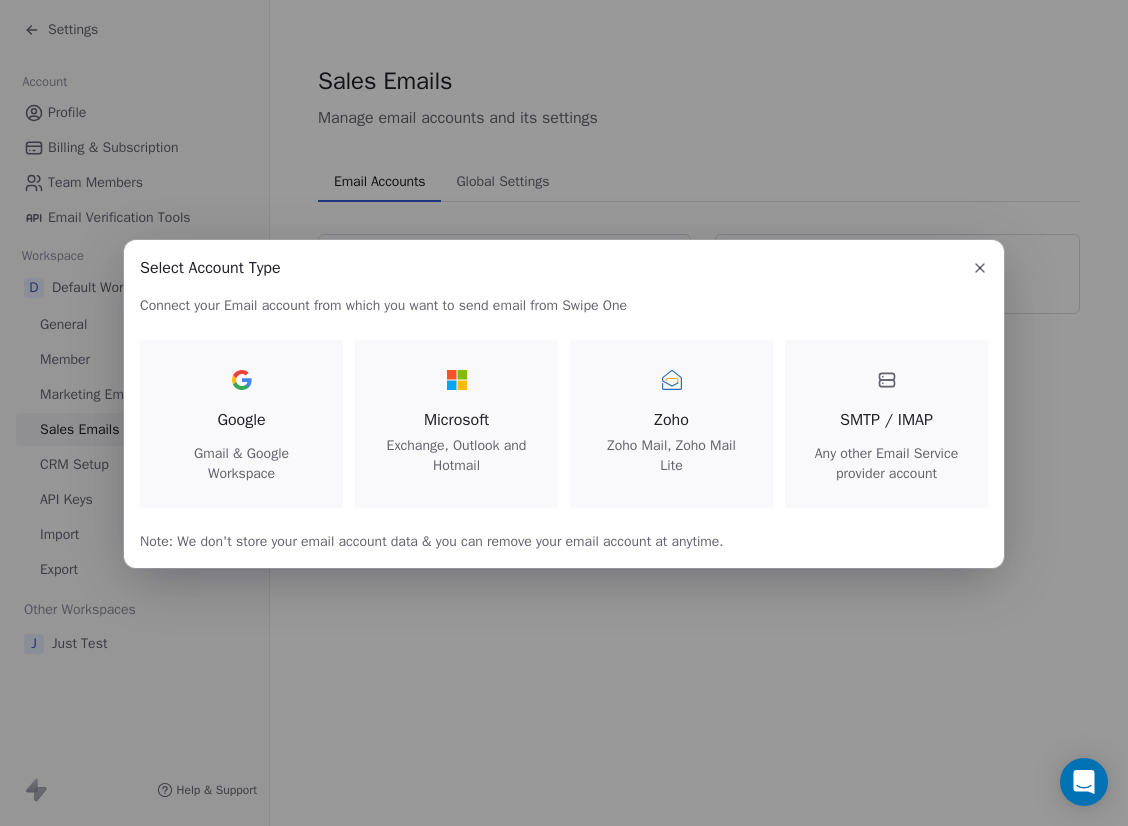 click on "SMTP / IMAP" at bounding box center (886, 420) 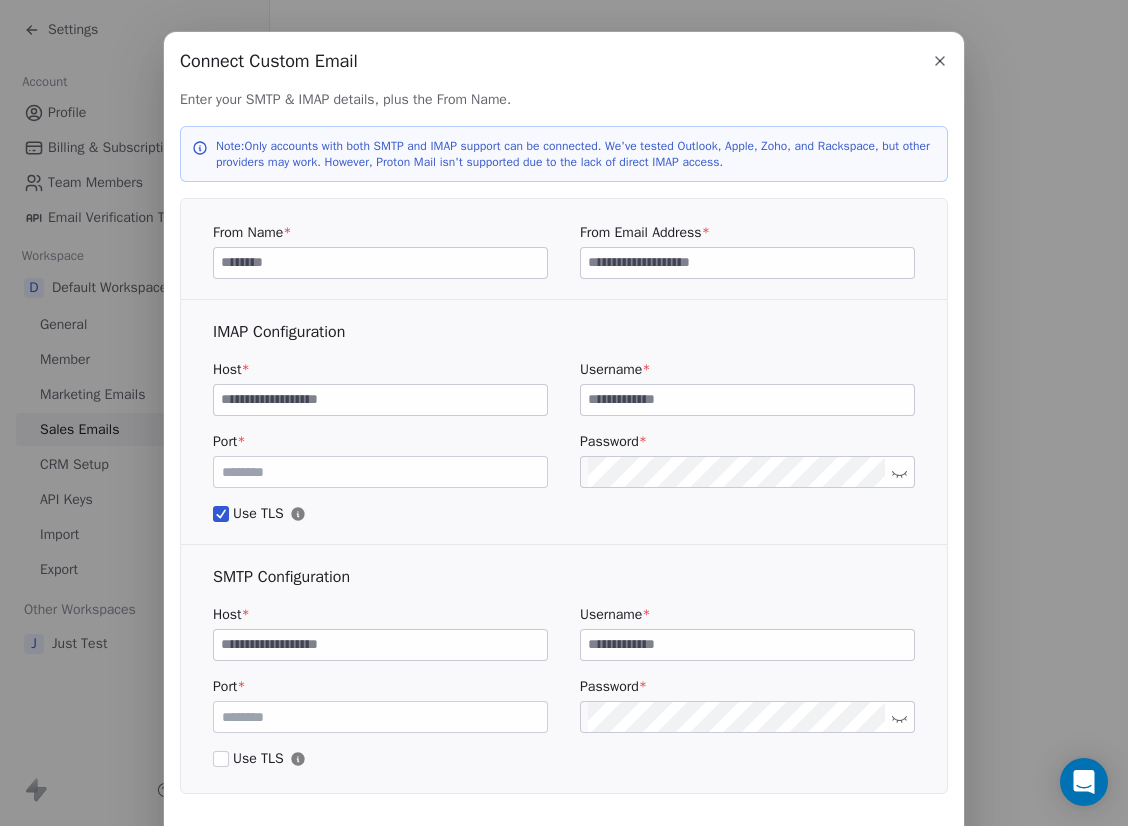 click at bounding box center (380, 263) 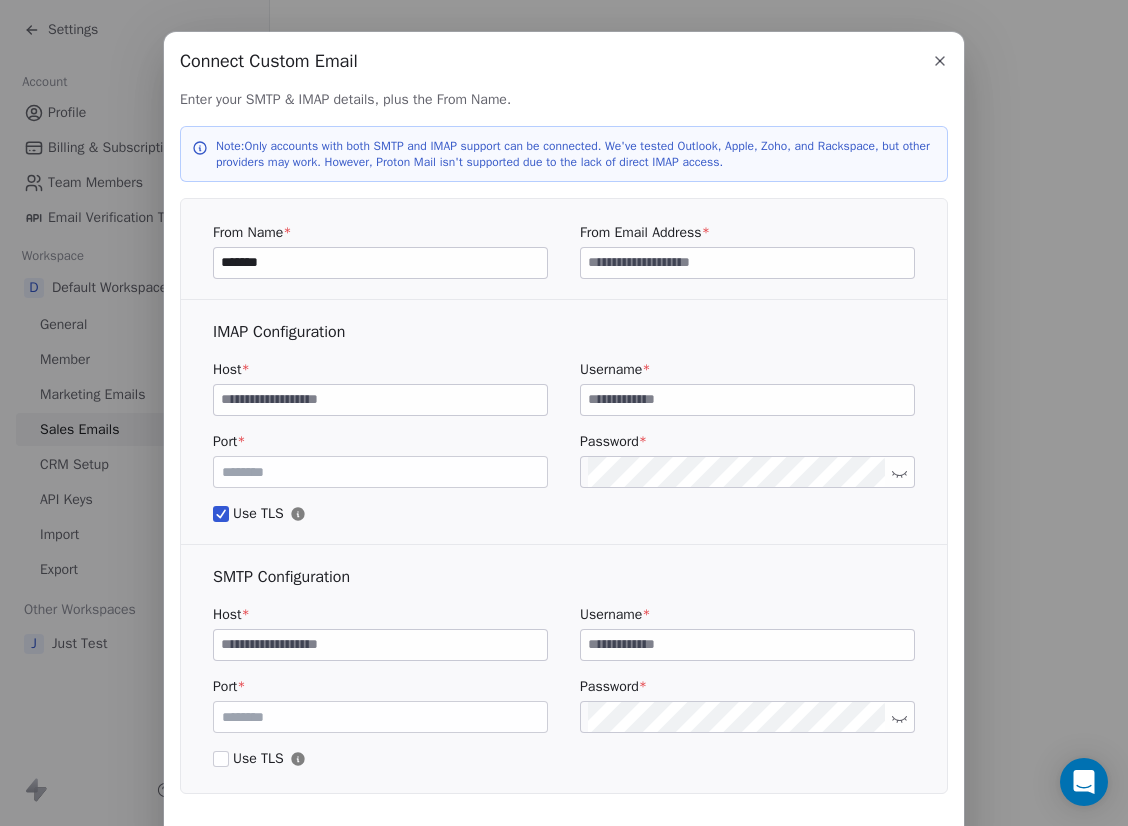 type on "********" 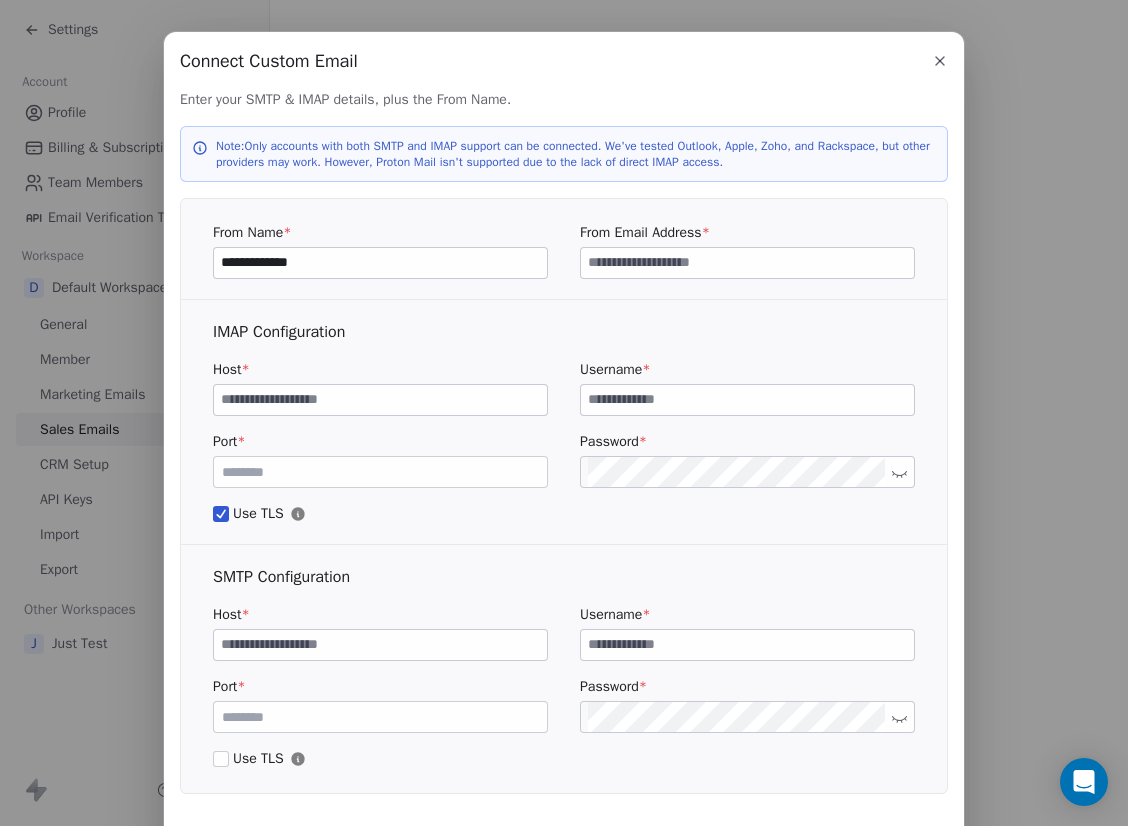 type on "**********" 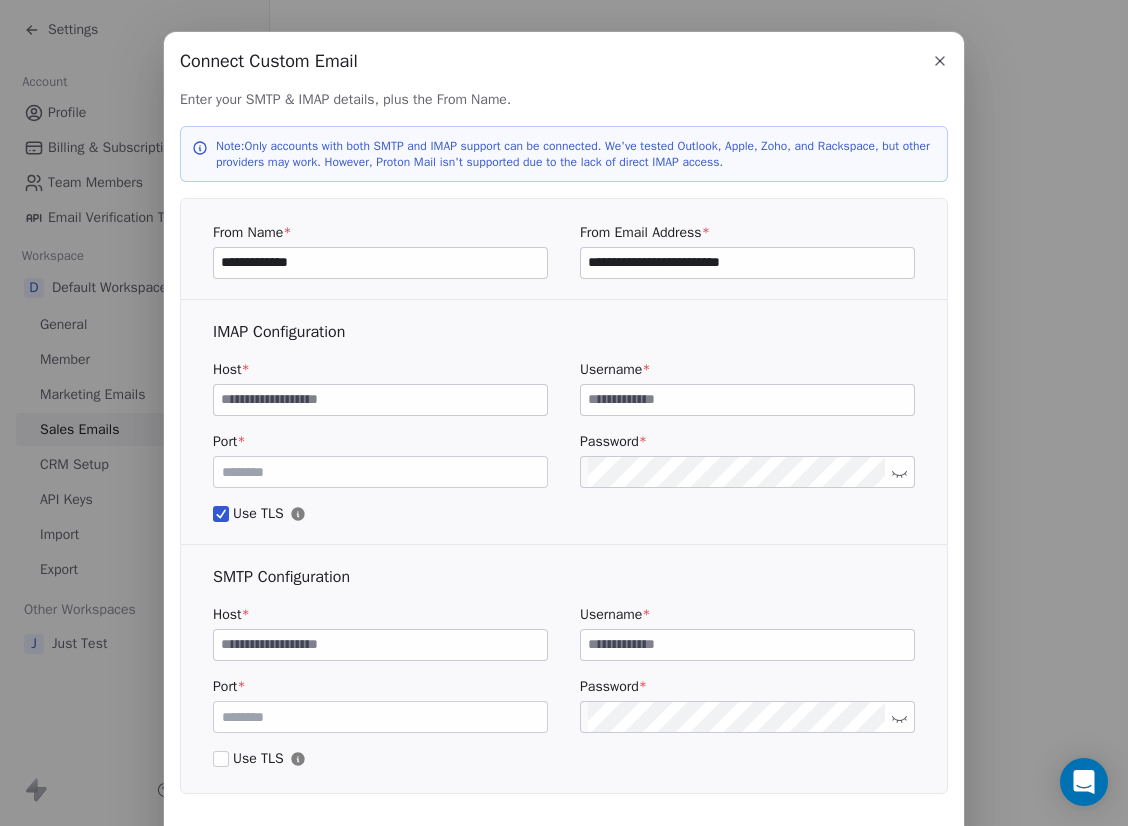 type on "**********" 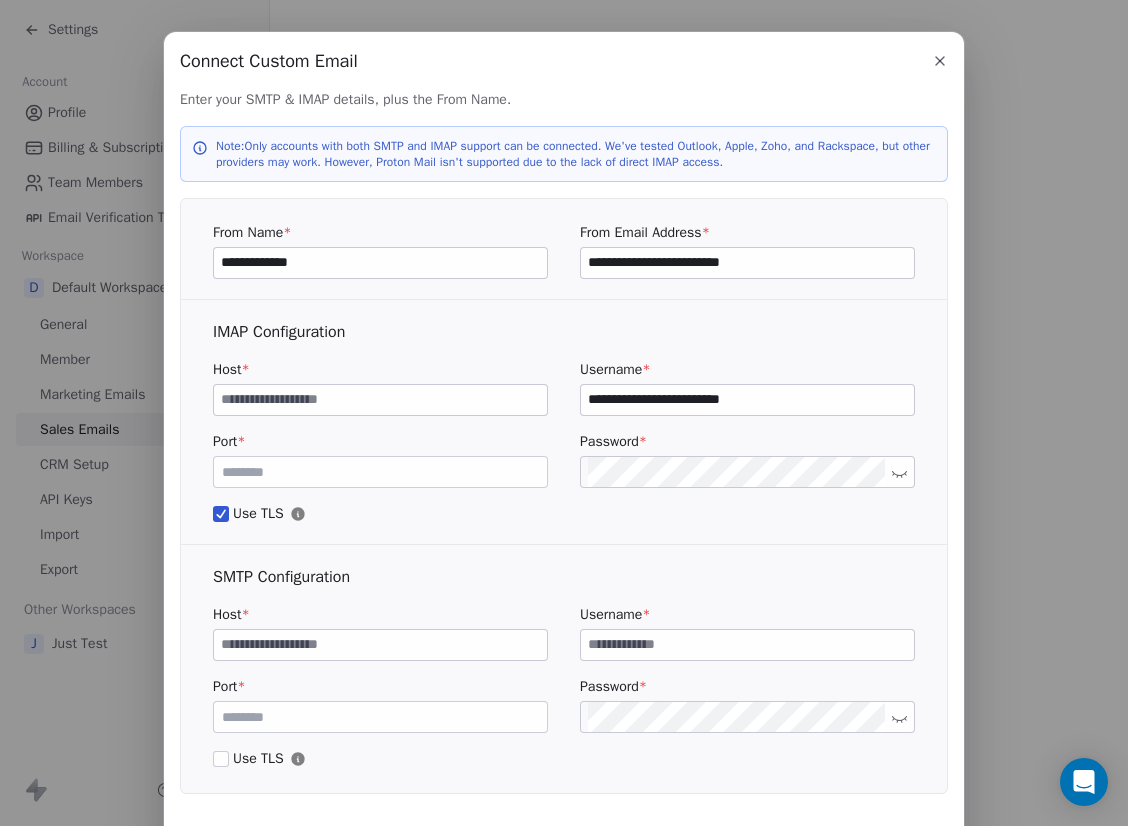 type on "**********" 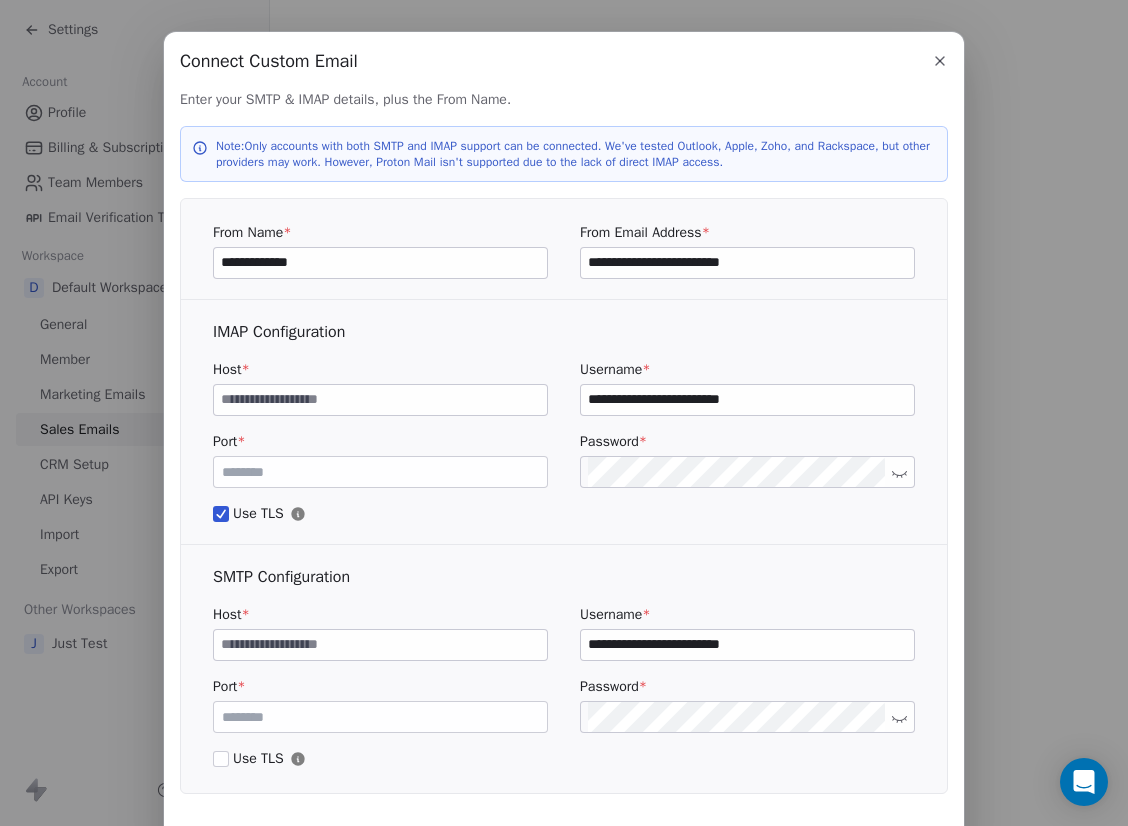 type on "**********" 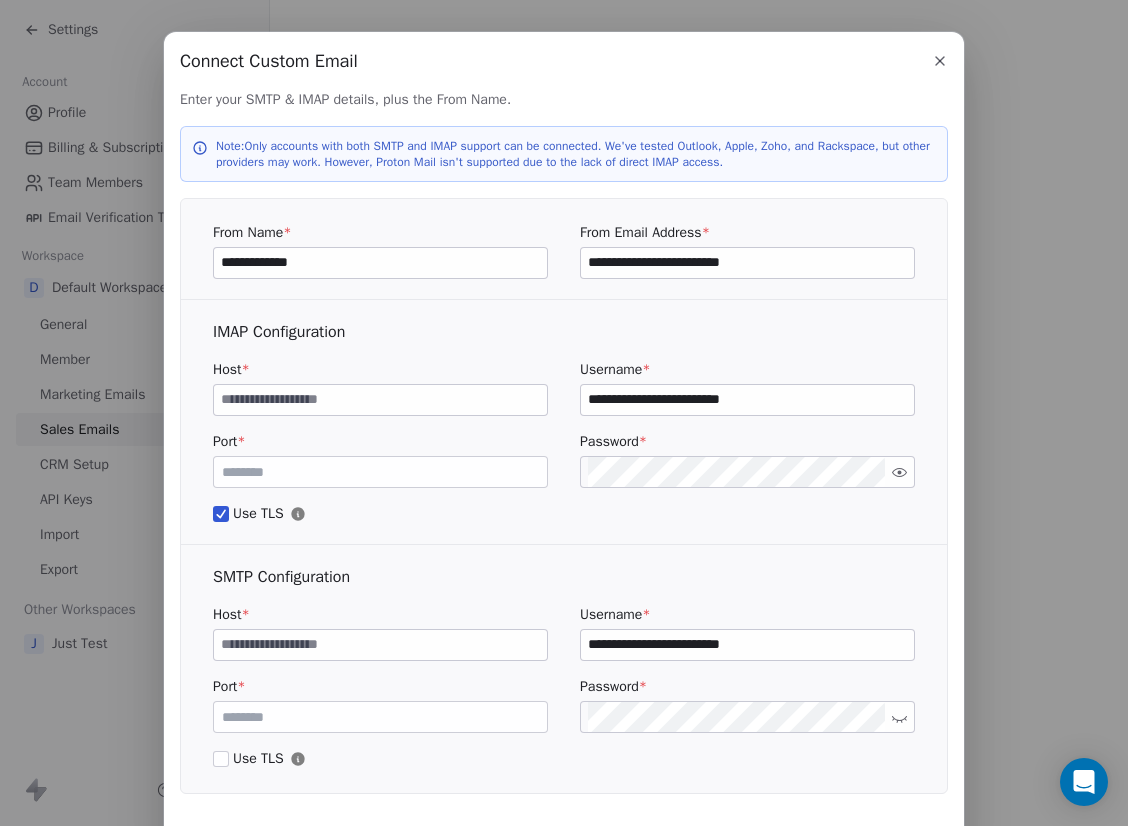 click at bounding box center (380, 400) 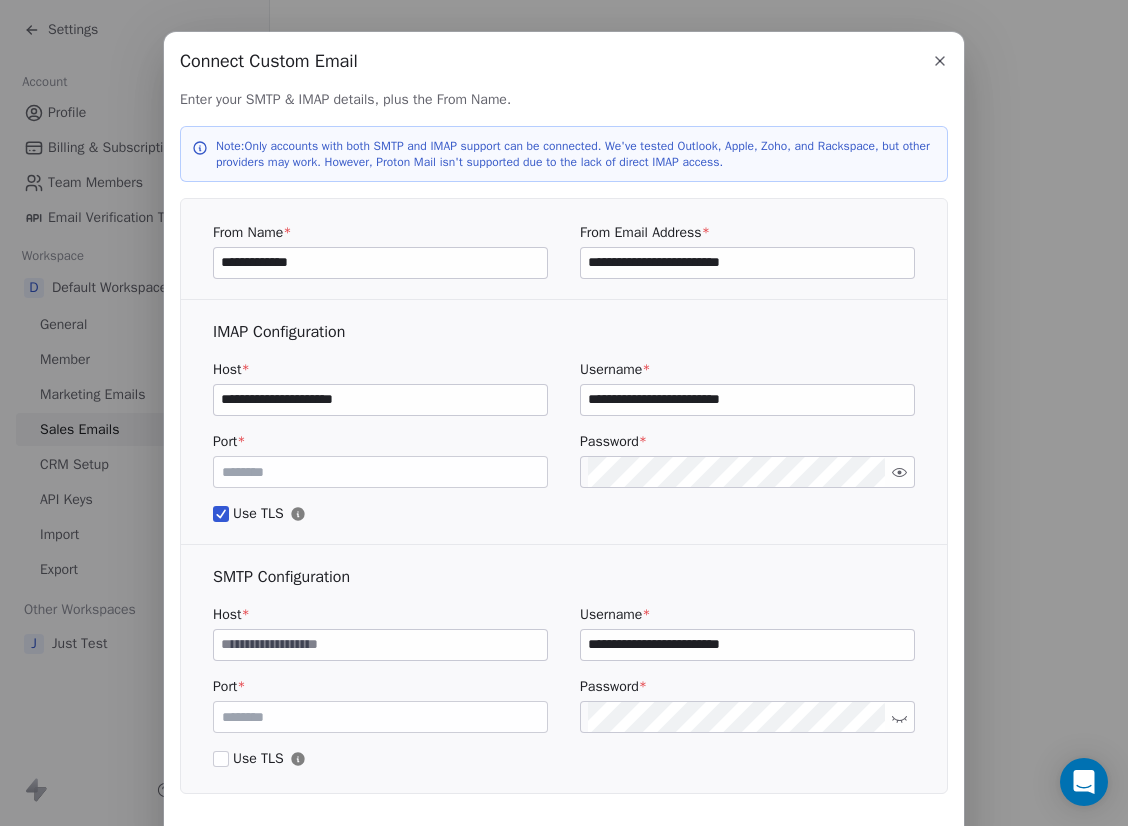 type on "**********" 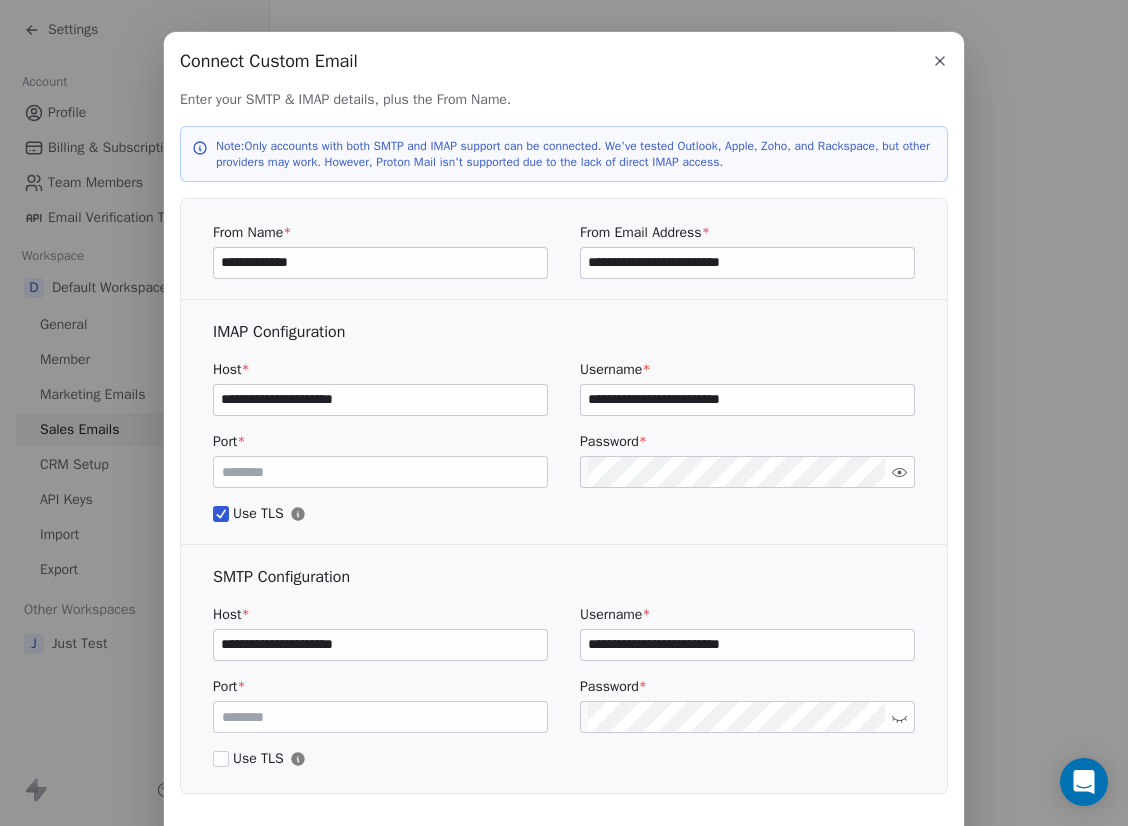 type on "**********" 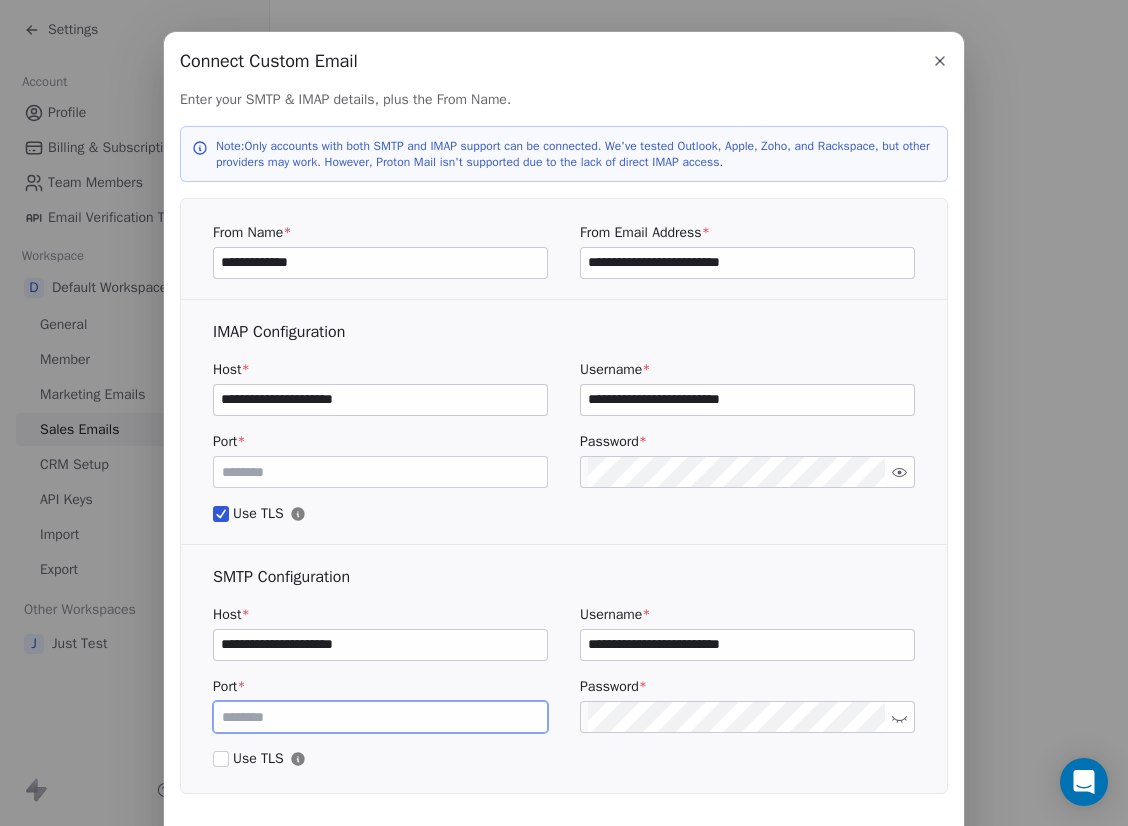 click on "***" at bounding box center [380, 717] 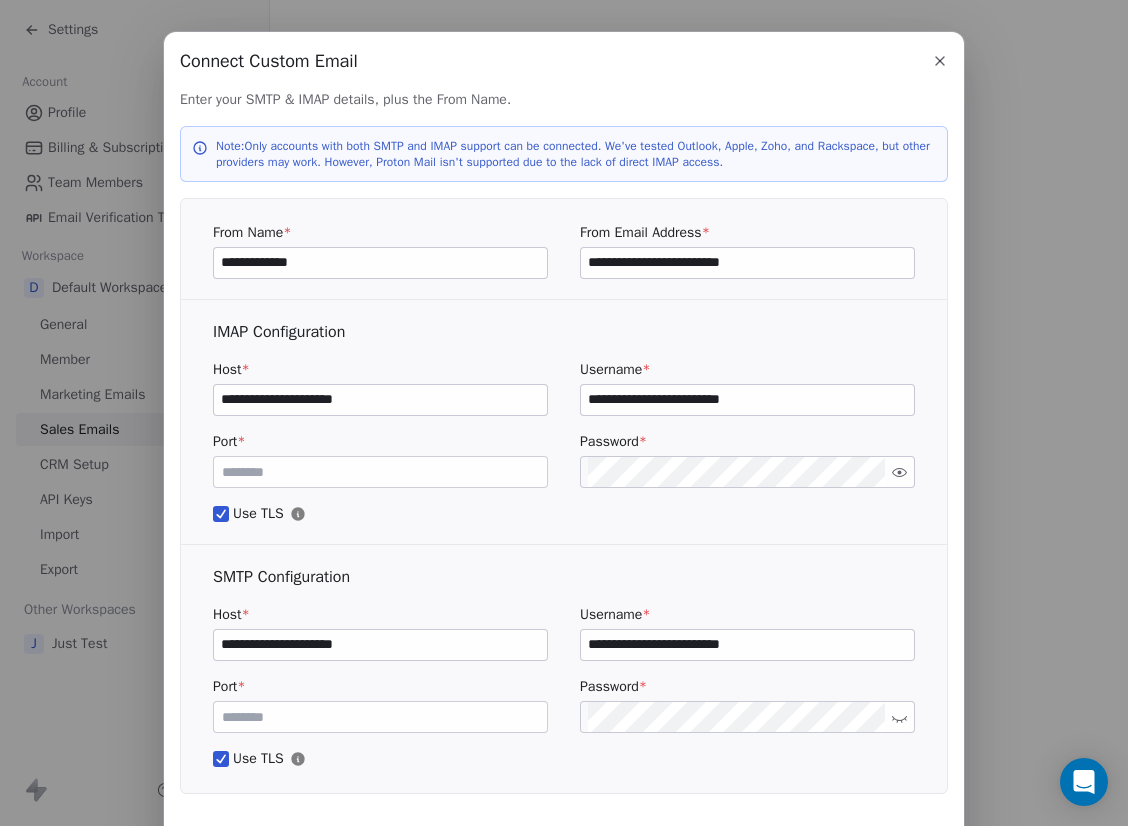 click 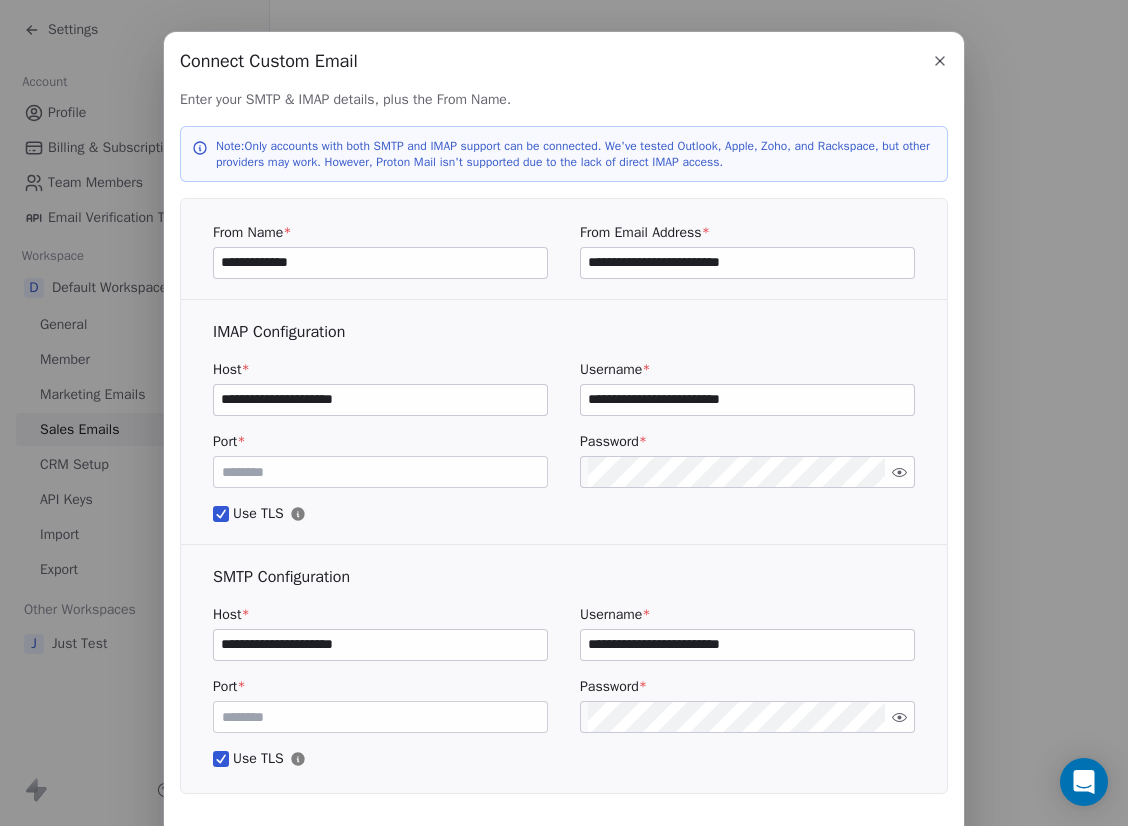 click 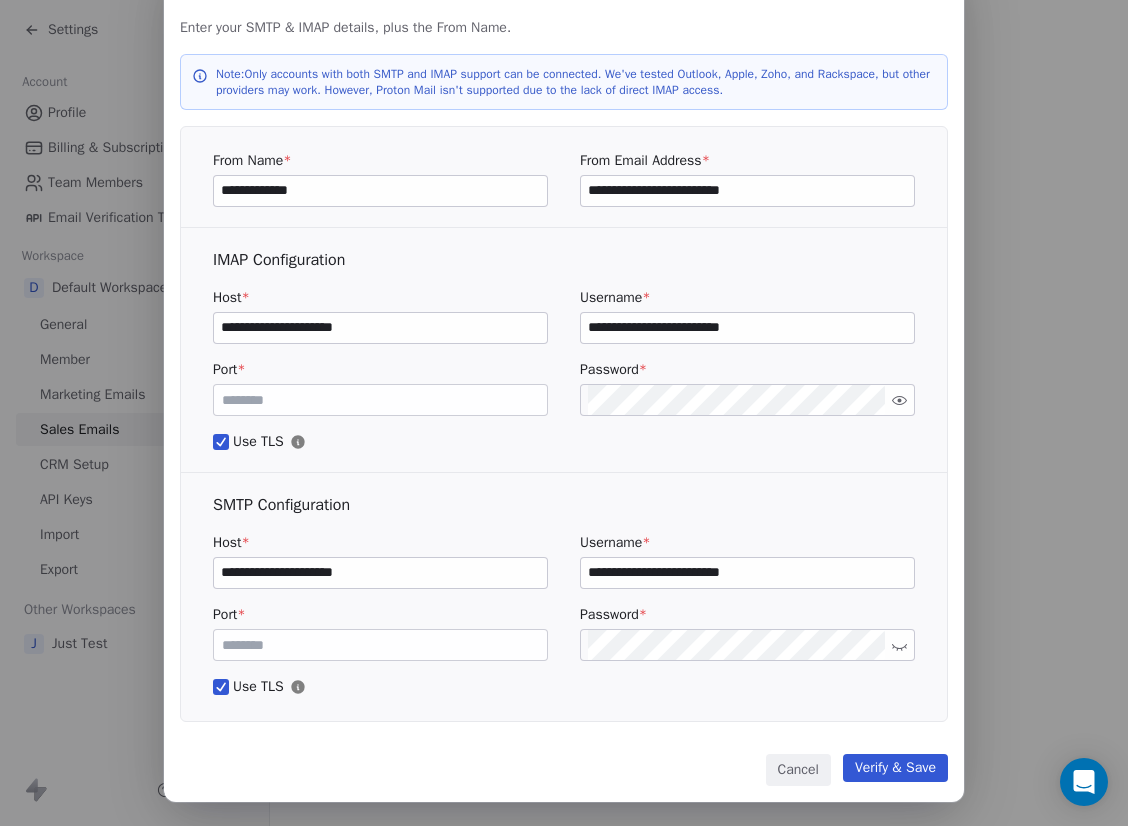 scroll, scrollTop: 97, scrollLeft: 0, axis: vertical 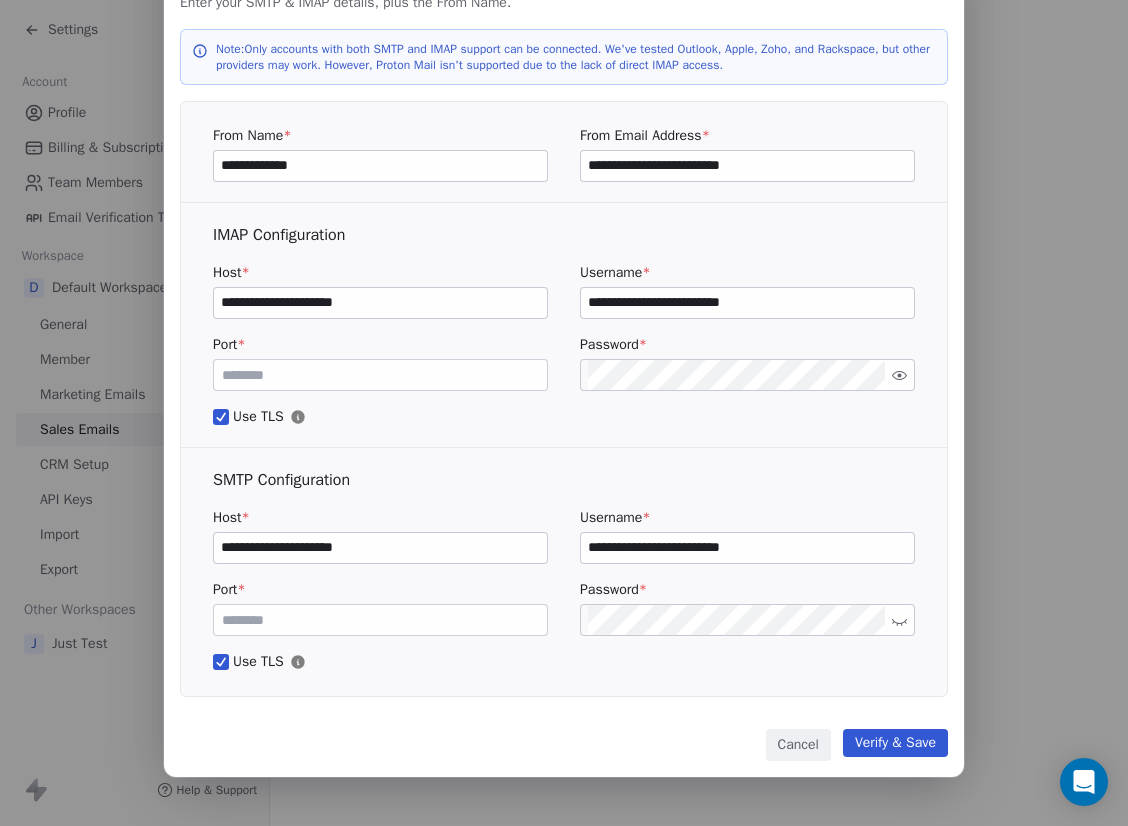 click 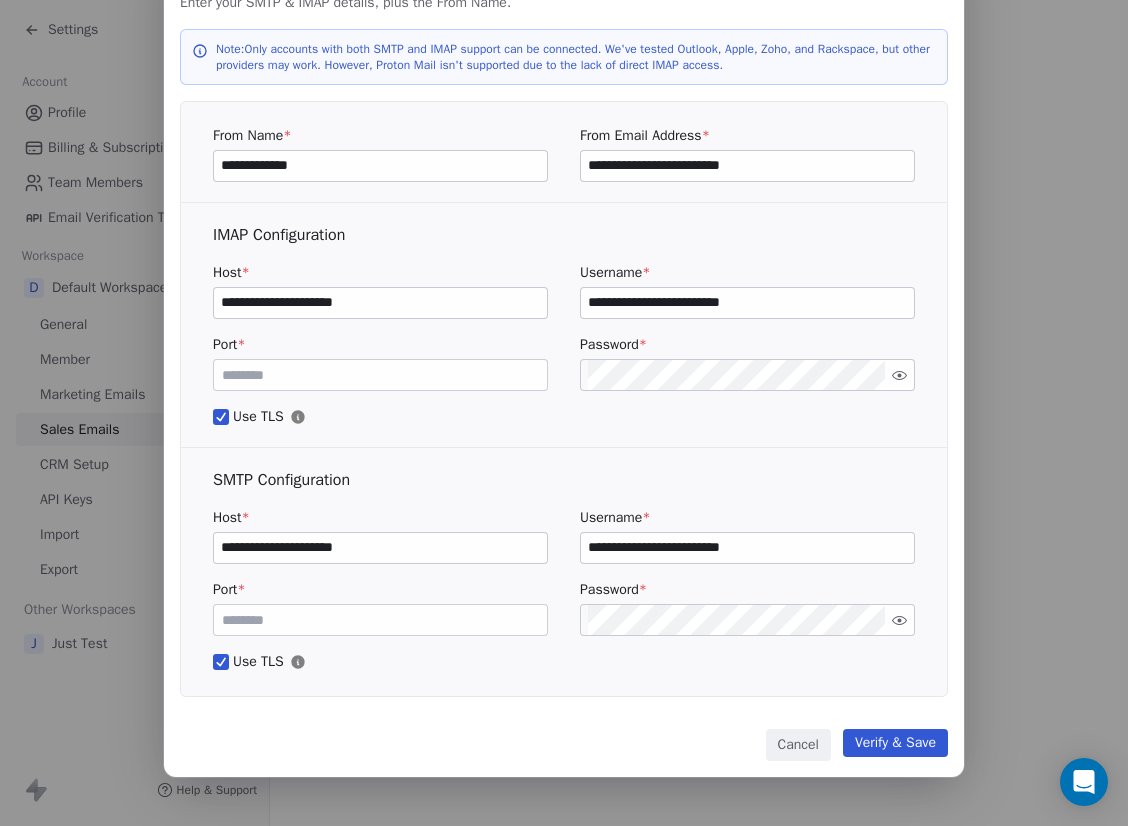 click on "**********" at bounding box center [747, 548] 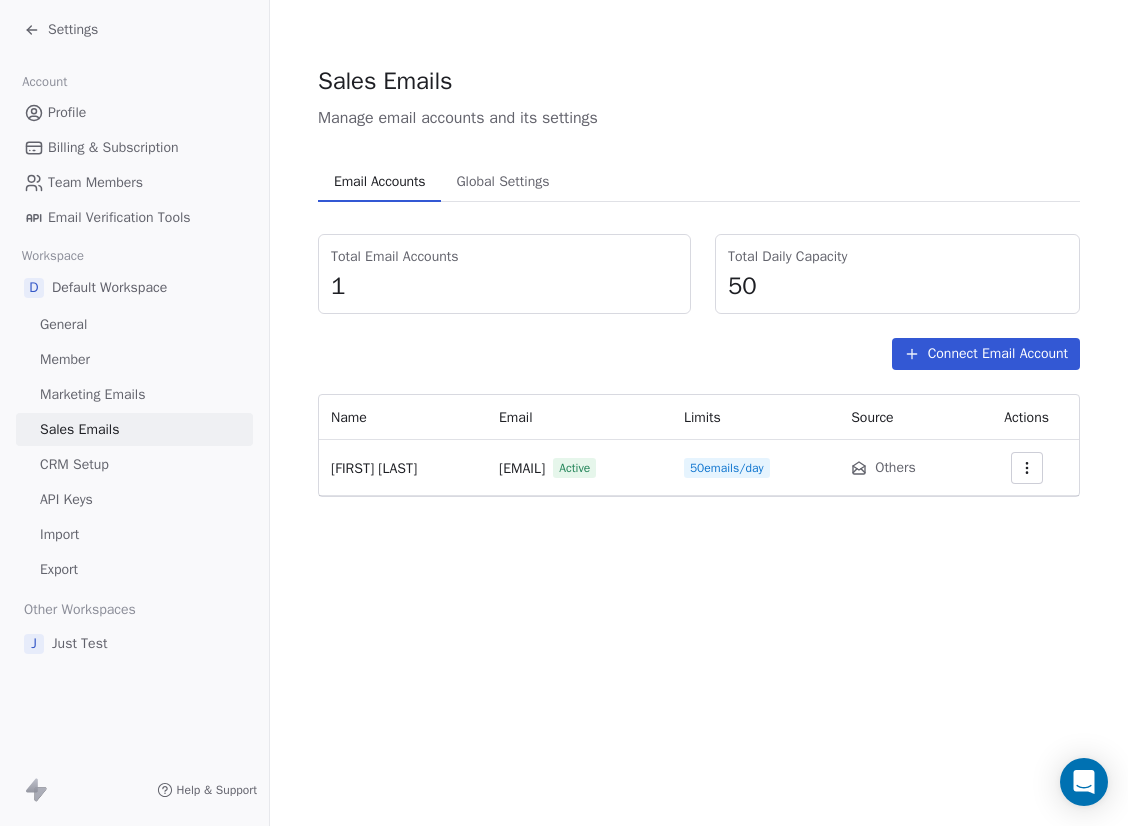 click on "Profile" at bounding box center (134, 112) 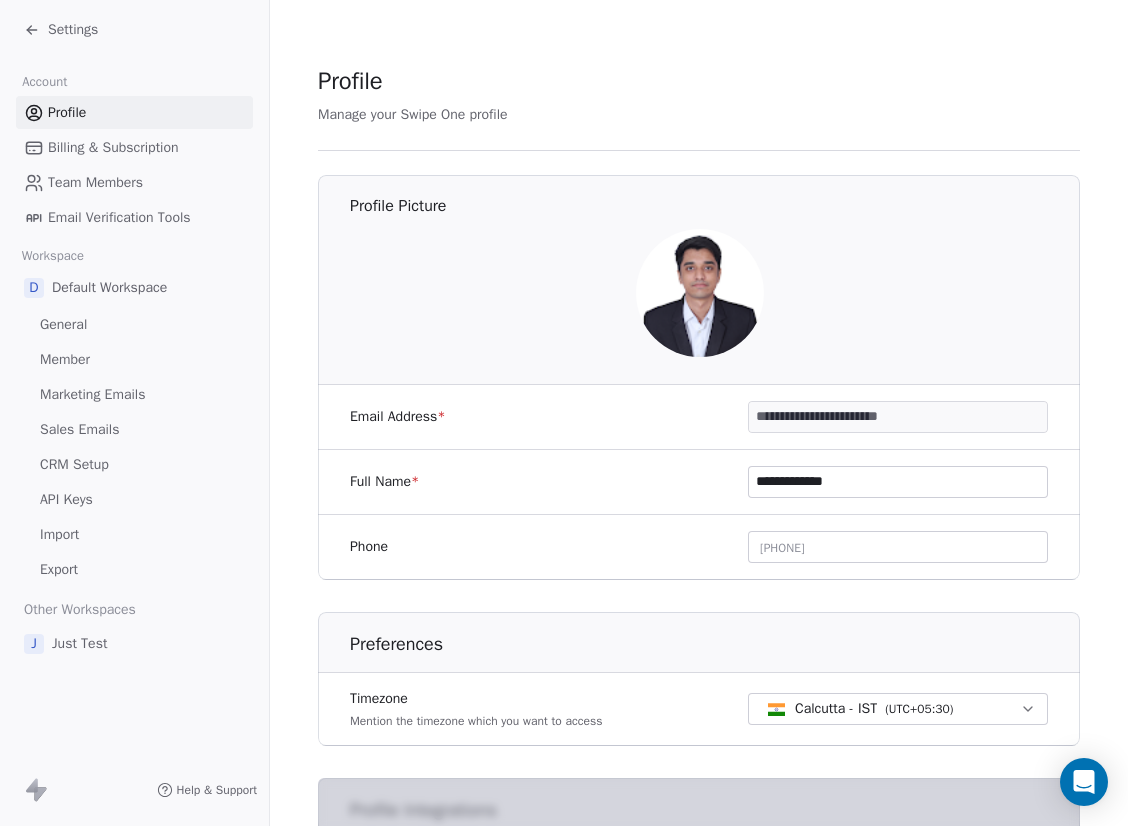 click on "Settings" at bounding box center [73, 30] 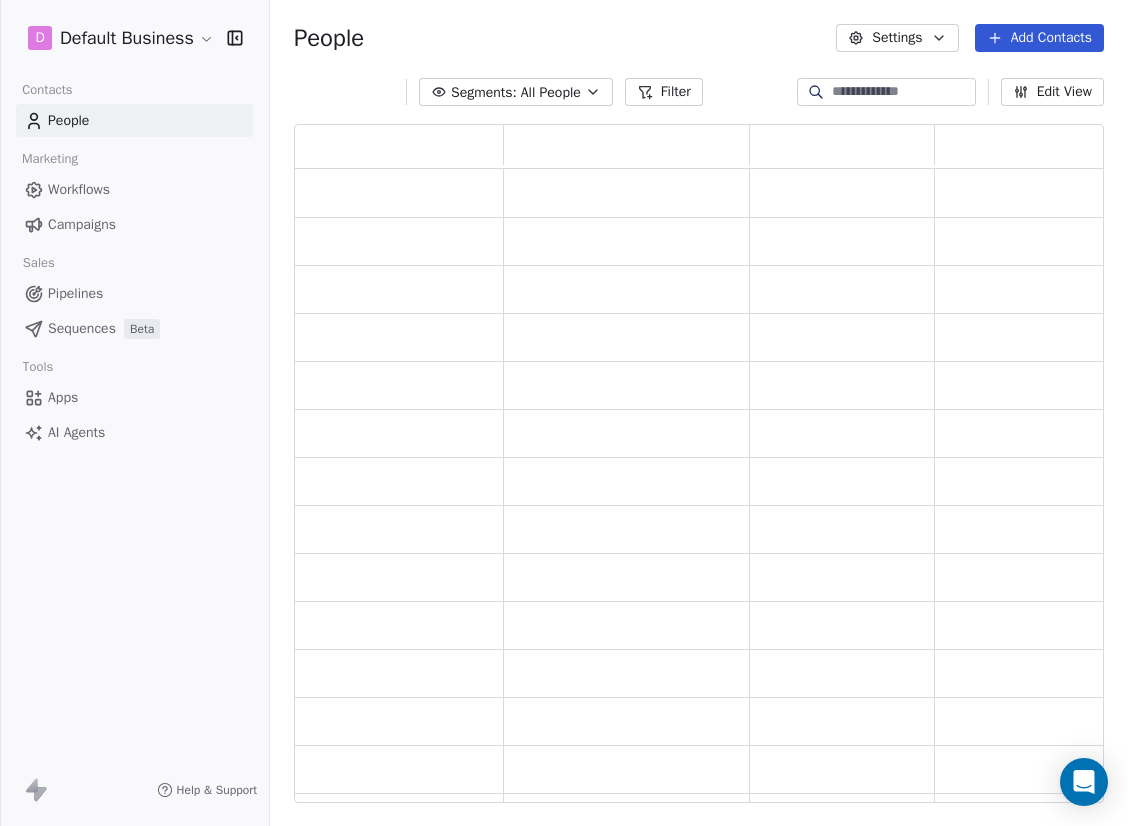 scroll, scrollTop: 1, scrollLeft: 1, axis: both 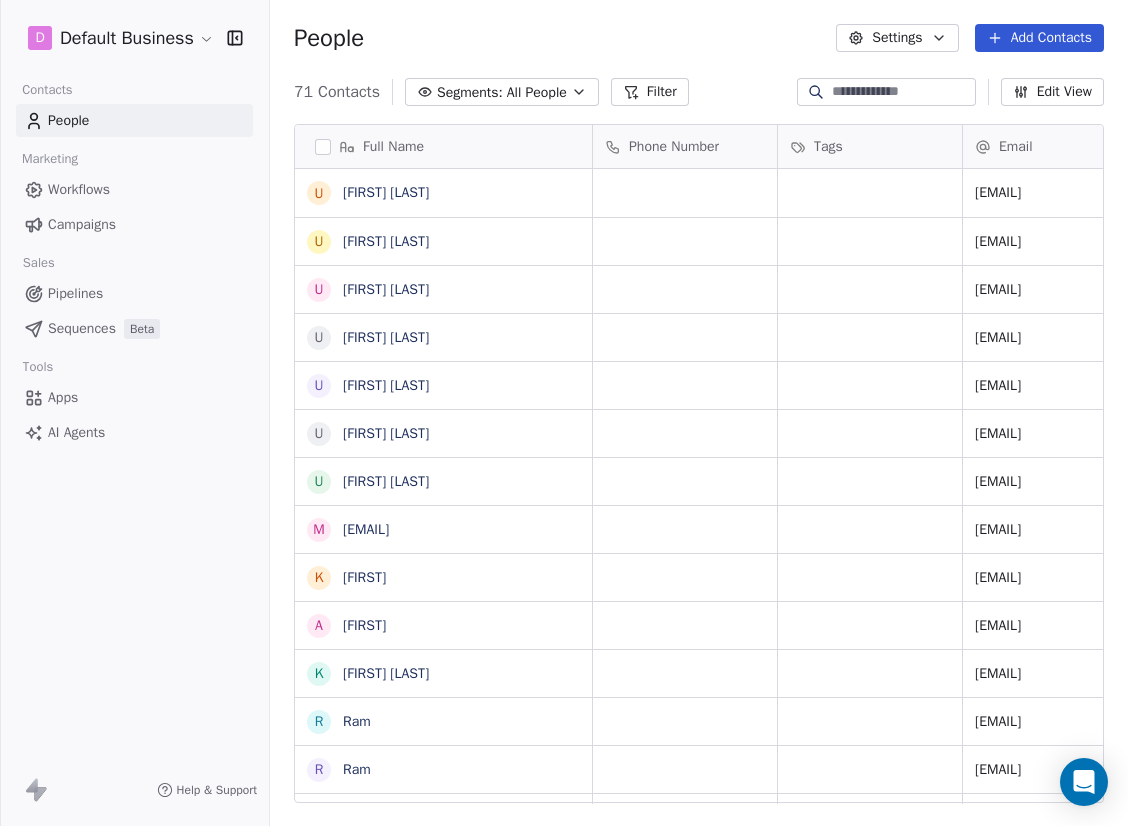 click at bounding box center [902, 92] 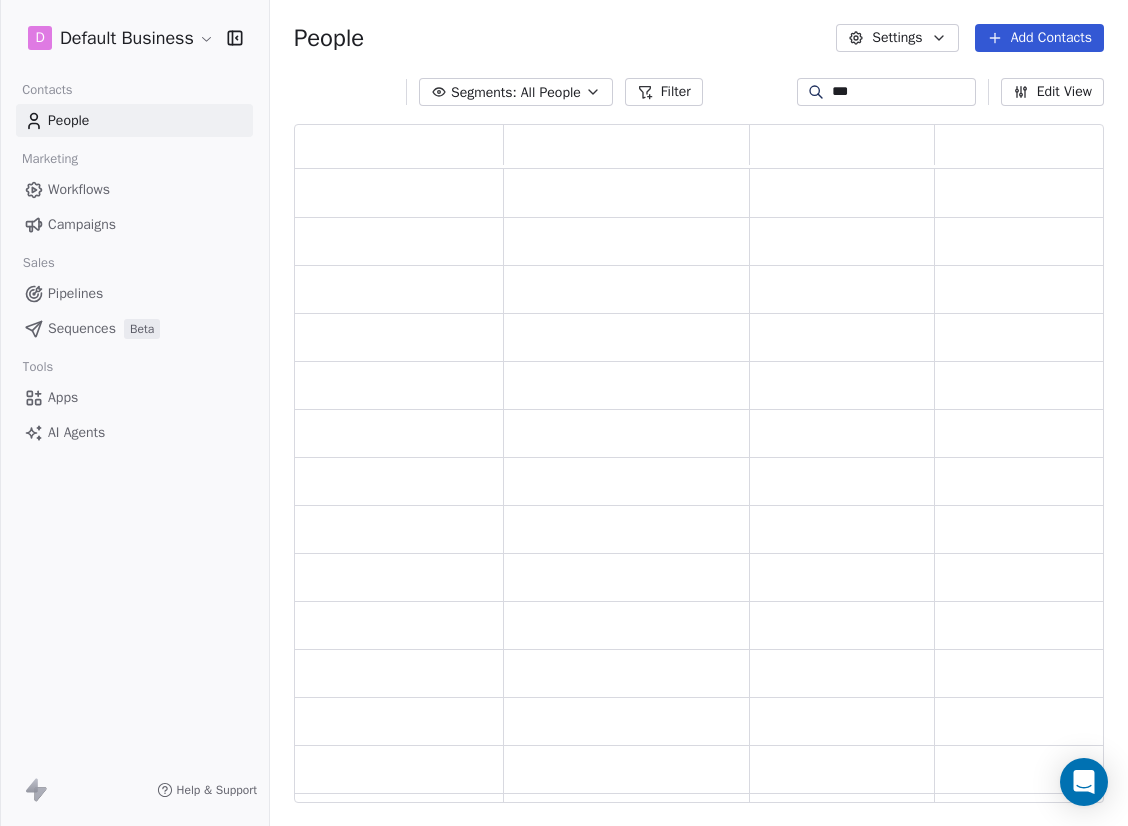 scroll, scrollTop: 1, scrollLeft: 1, axis: both 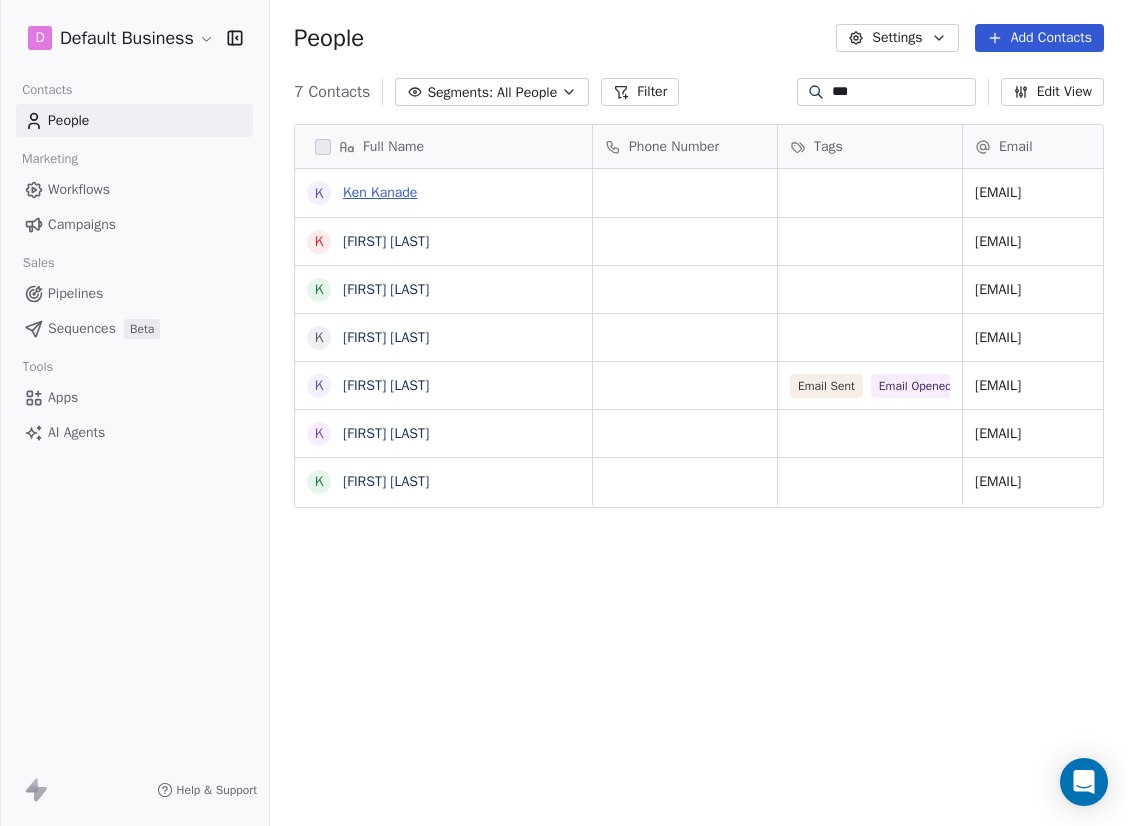 type on "***" 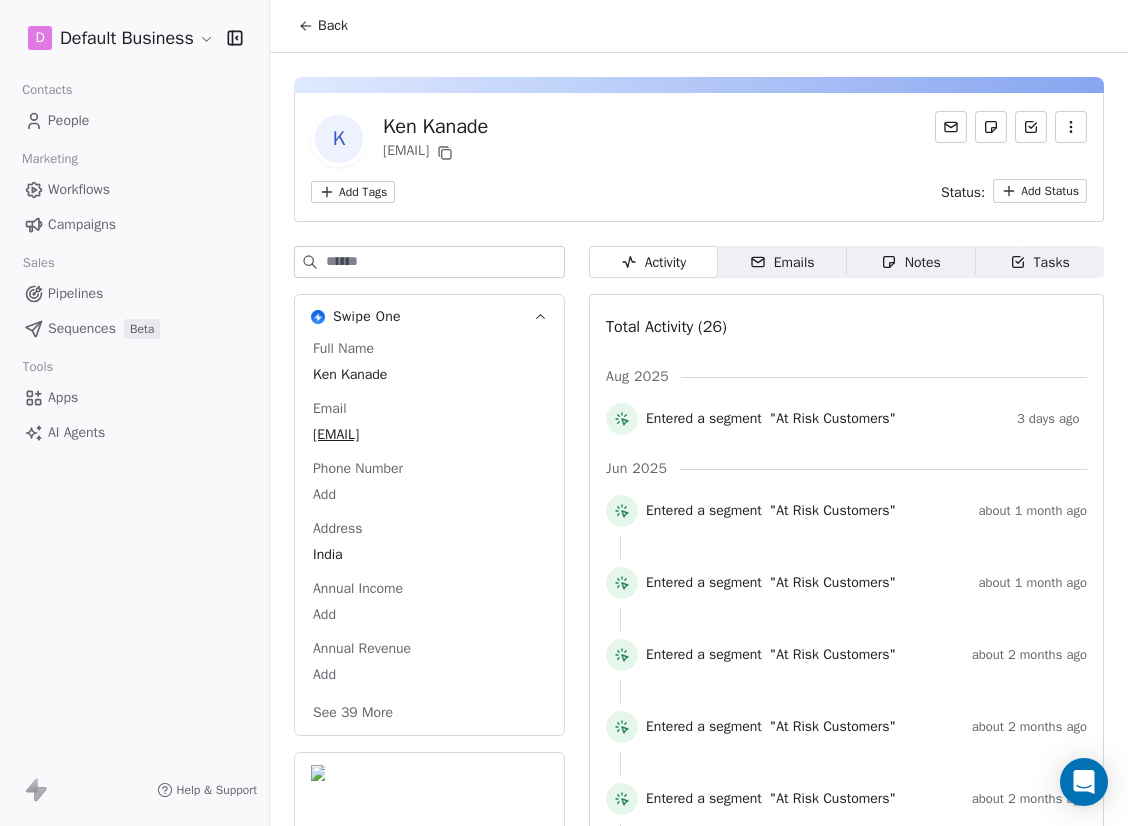click on "Emails" at bounding box center (782, 262) 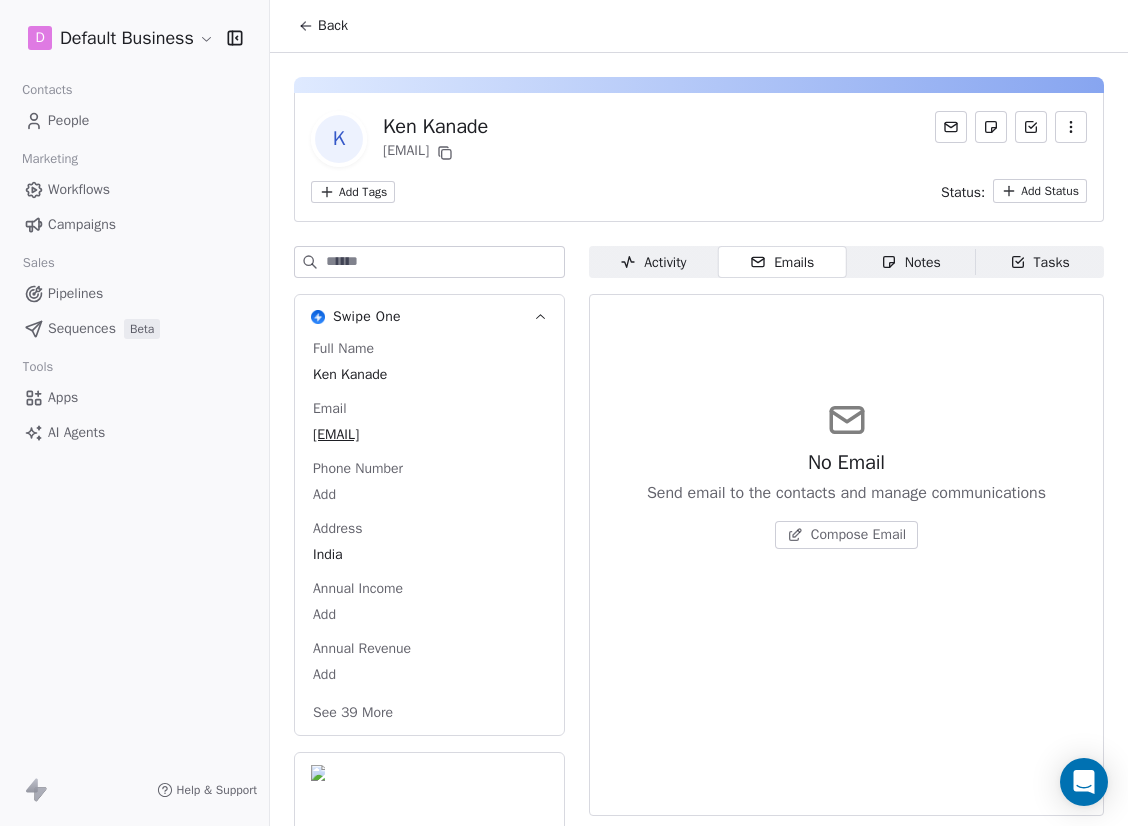 click on "Compose Email" at bounding box center [858, 535] 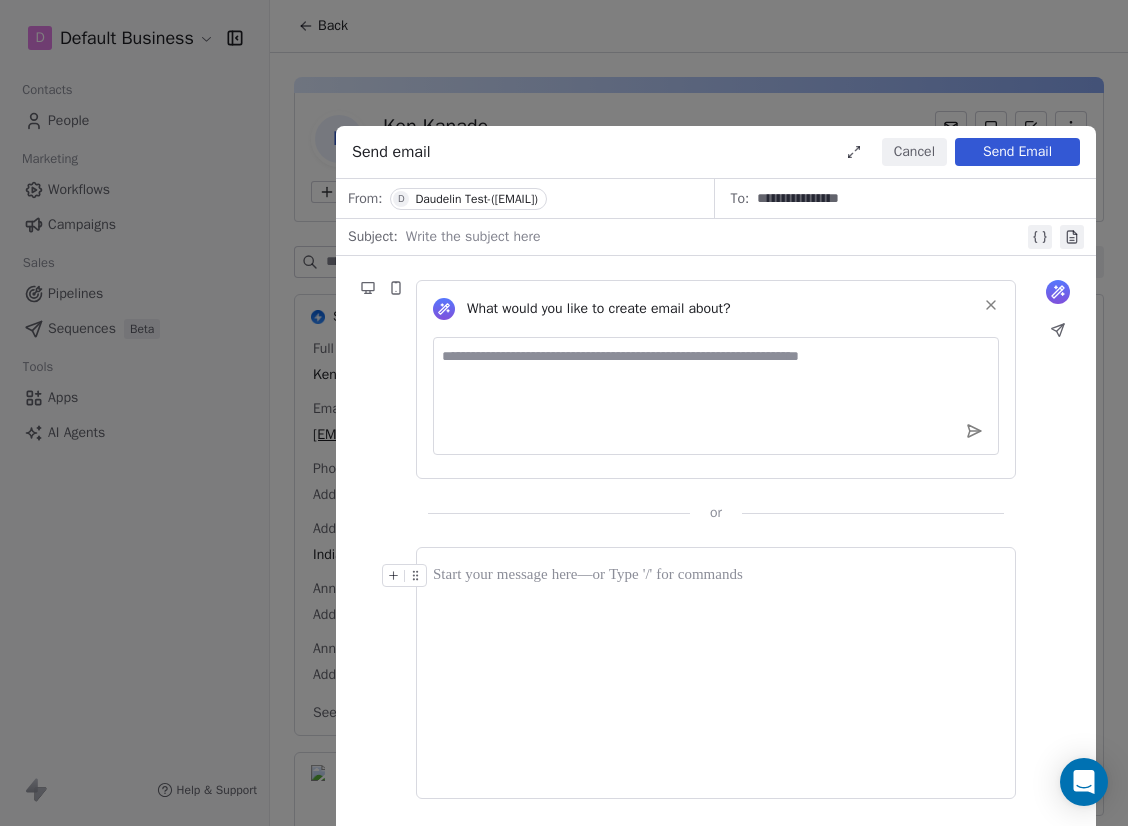 click at bounding box center (715, 237) 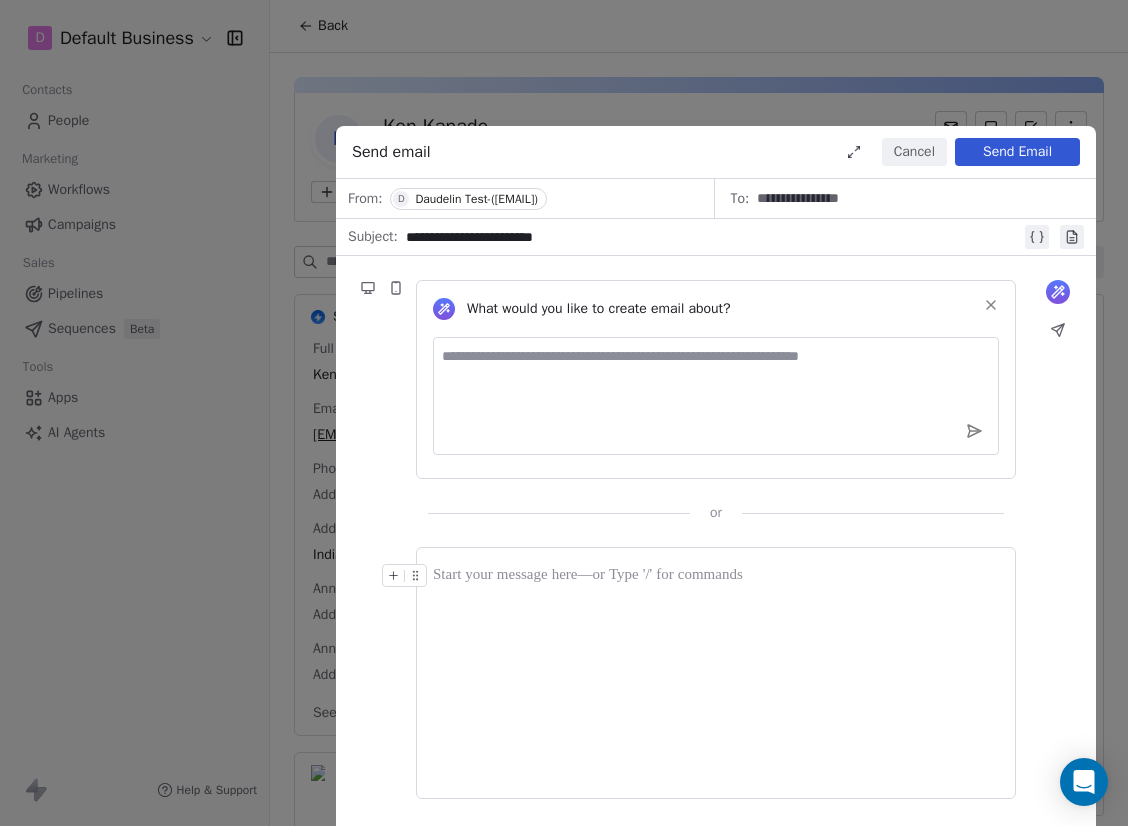 click at bounding box center [716, 673] 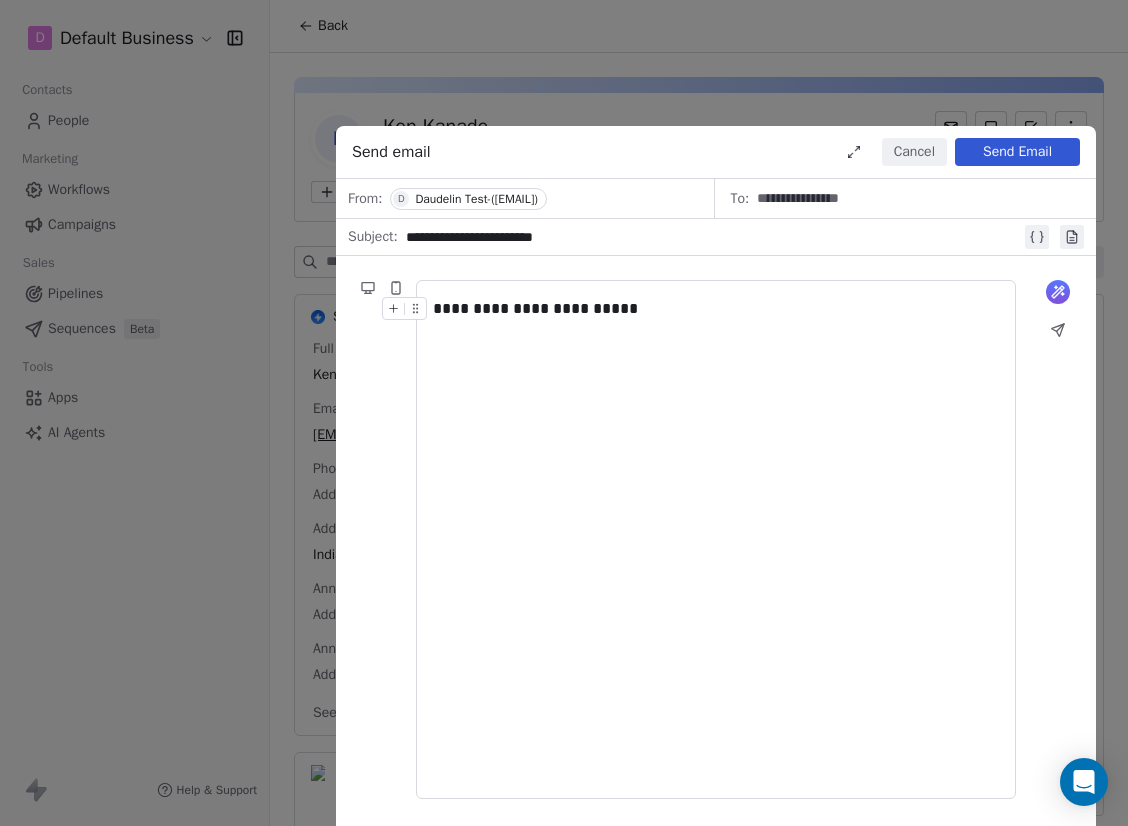 click on "Send Email" at bounding box center [1017, 152] 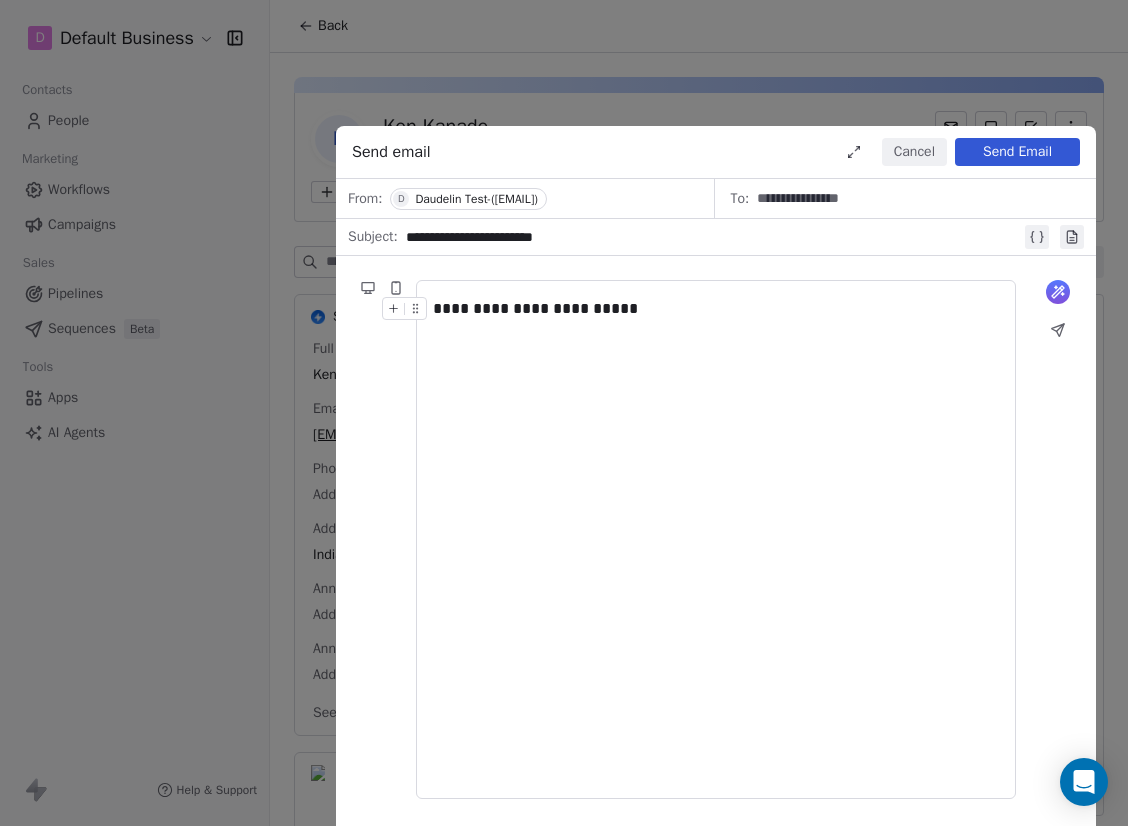 click on "Cancel" at bounding box center [914, 152] 